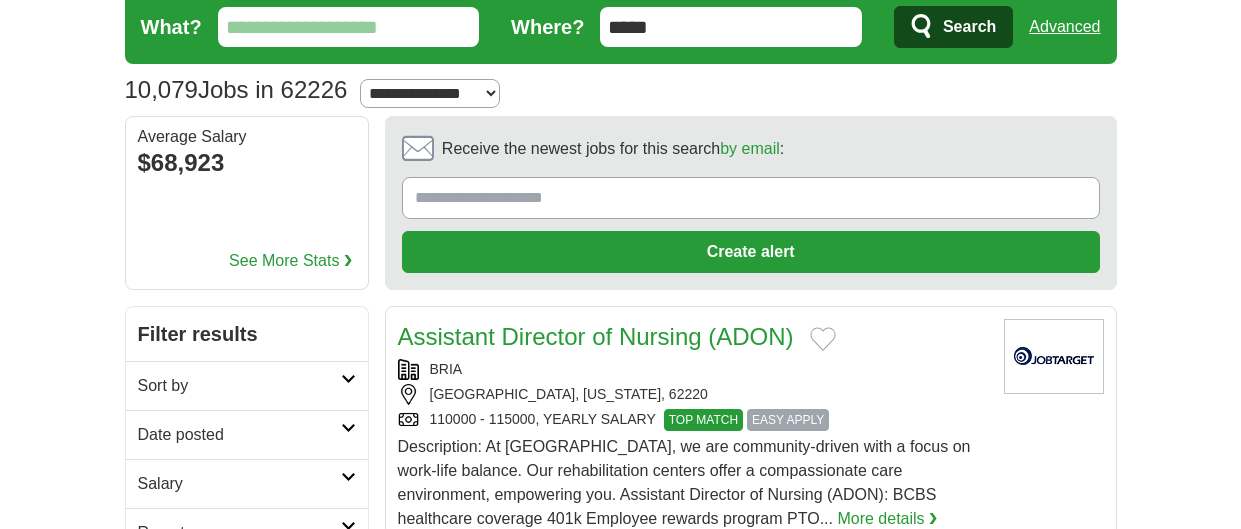scroll, scrollTop: 151, scrollLeft: 0, axis: vertical 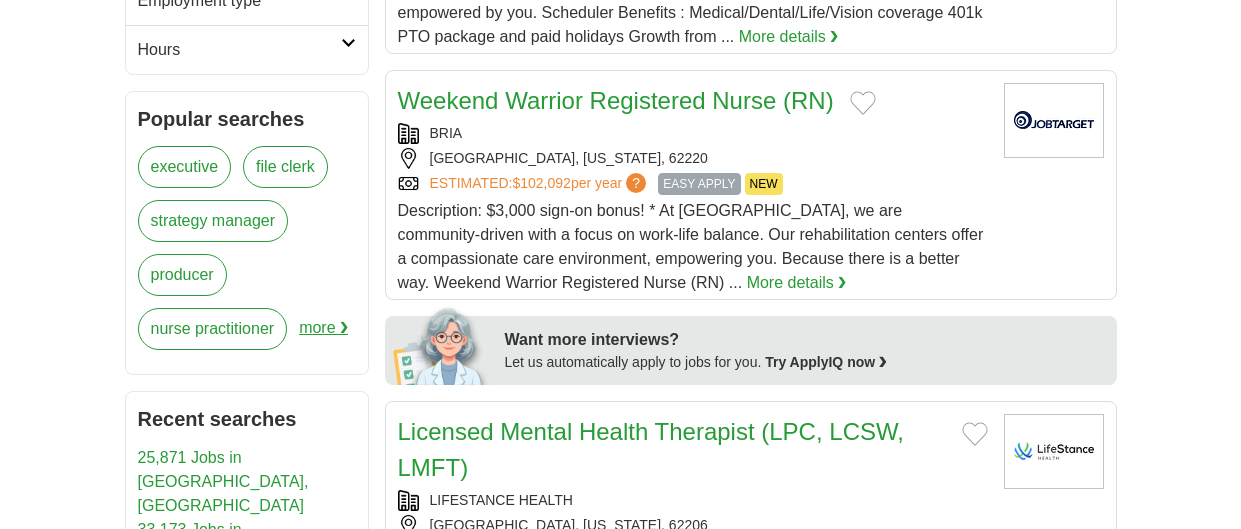 click on "more ❯" at bounding box center (323, 335) 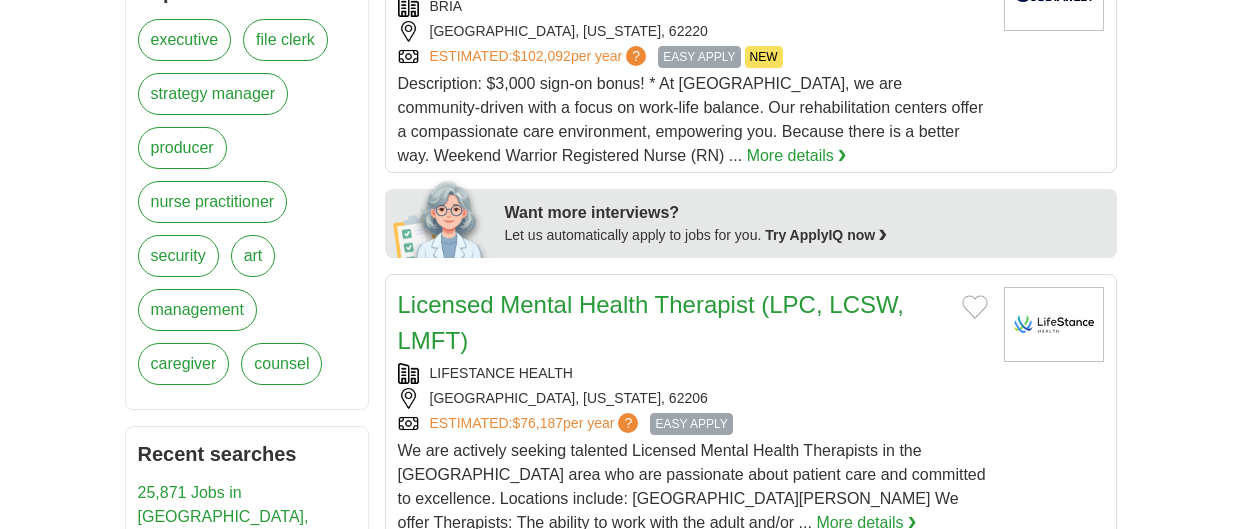 scroll, scrollTop: 928, scrollLeft: 0, axis: vertical 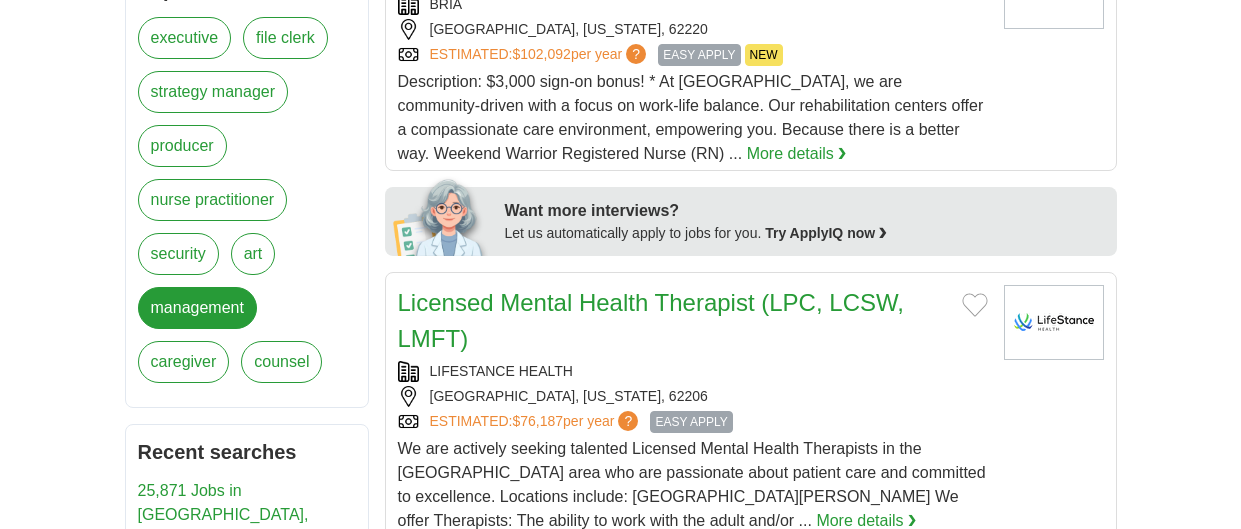 click on "management" at bounding box center [197, 308] 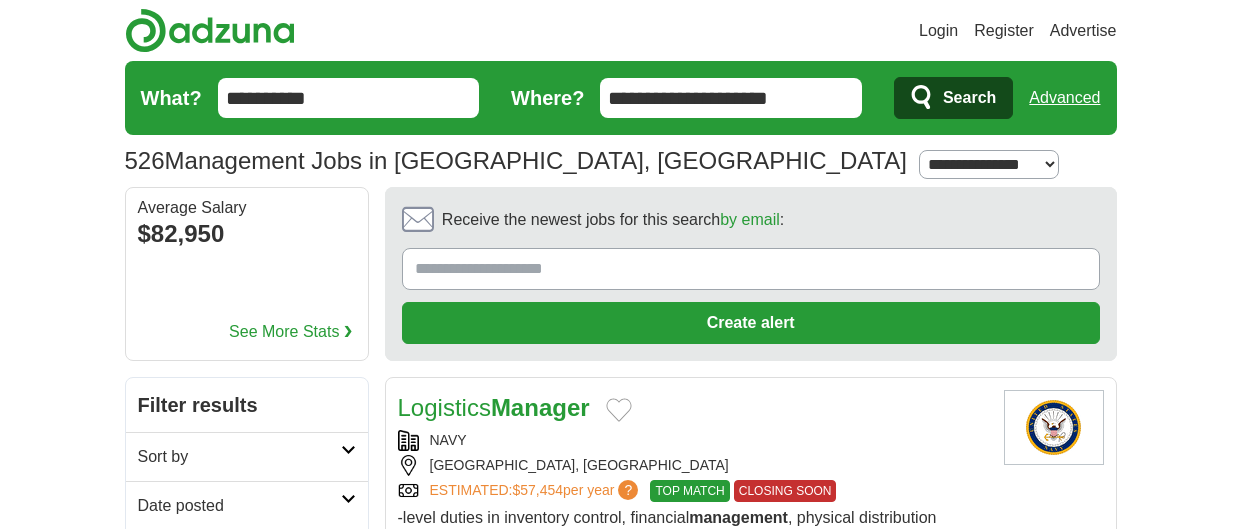 scroll, scrollTop: 0, scrollLeft: 0, axis: both 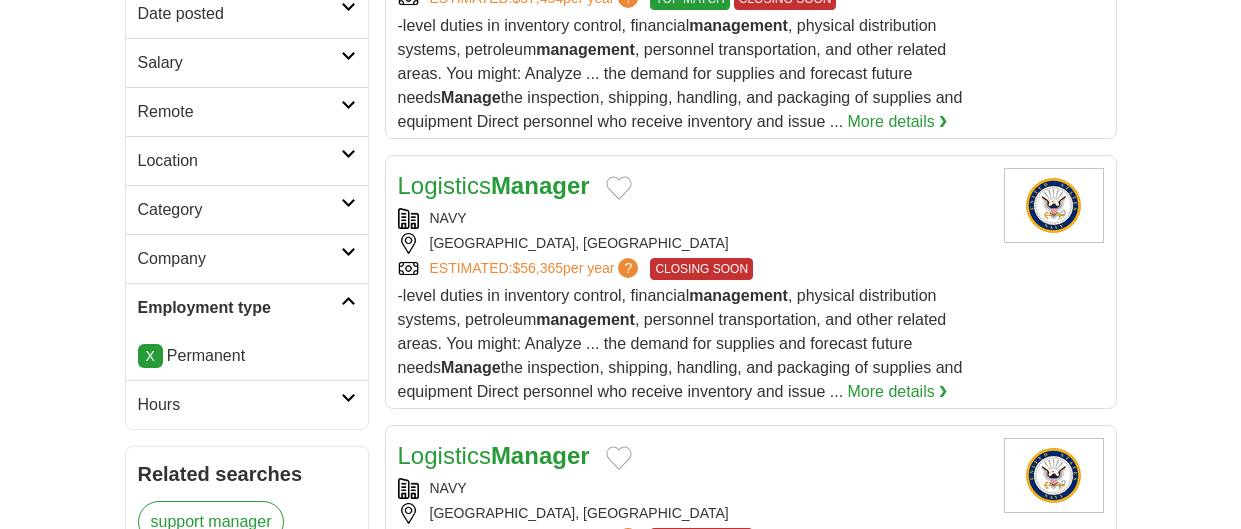 click at bounding box center (348, 203) 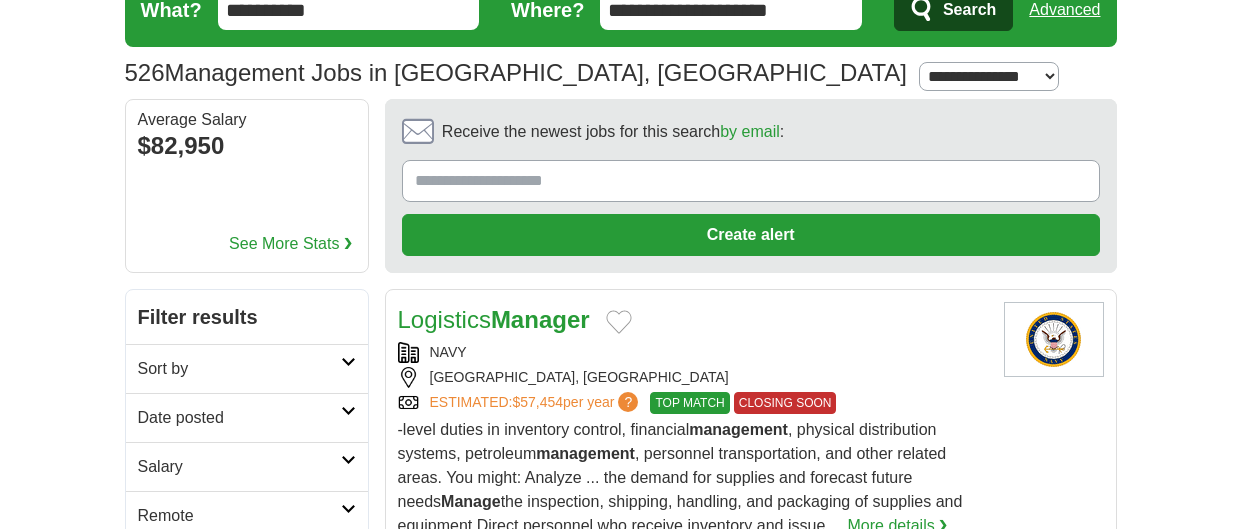 scroll, scrollTop: 0, scrollLeft: 0, axis: both 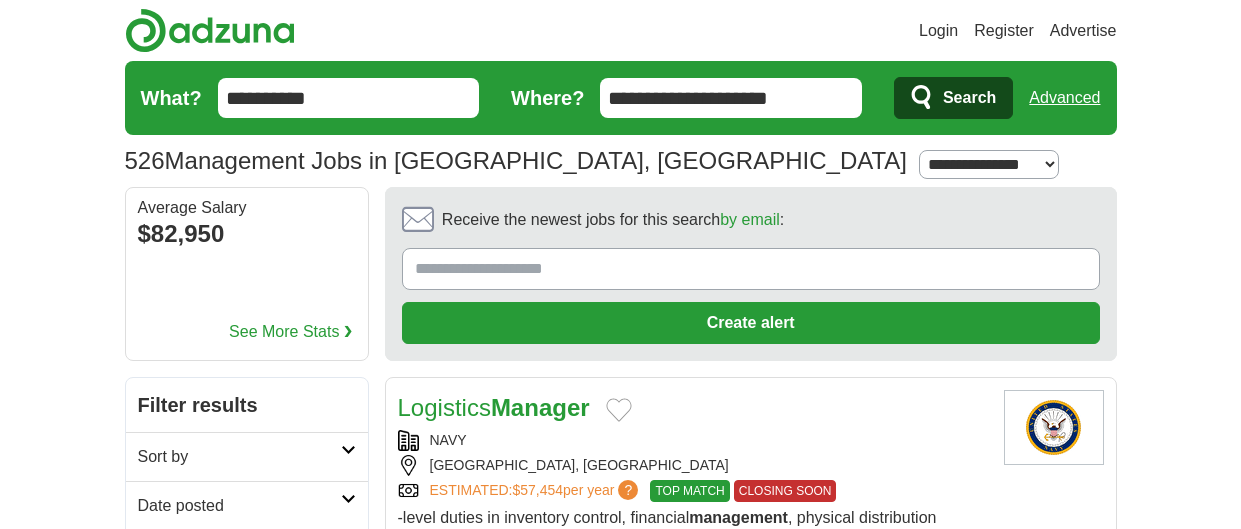 click on "**********" at bounding box center (349, 98) 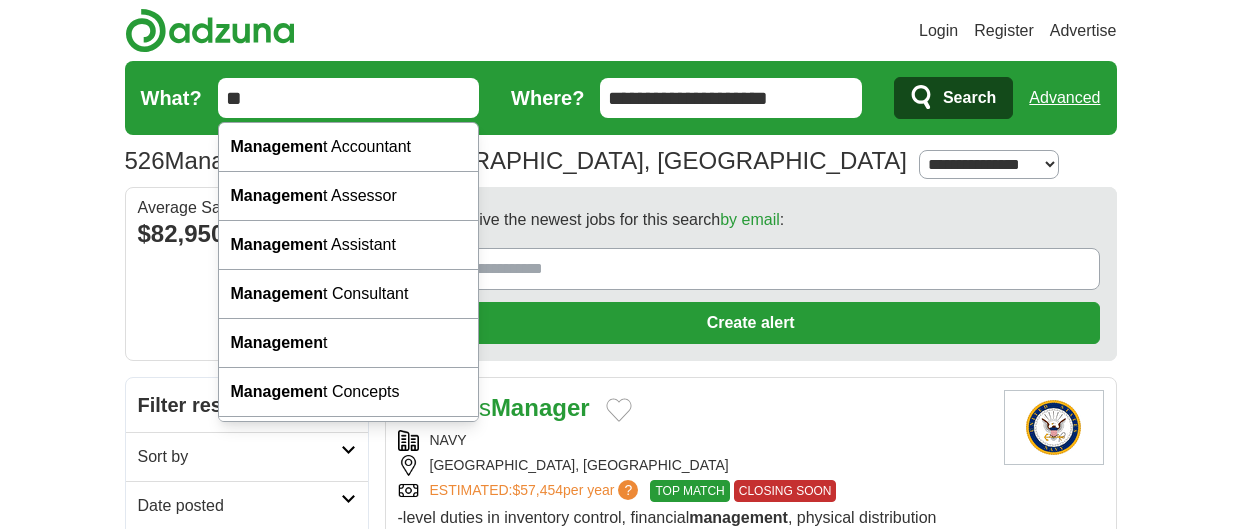 type on "*" 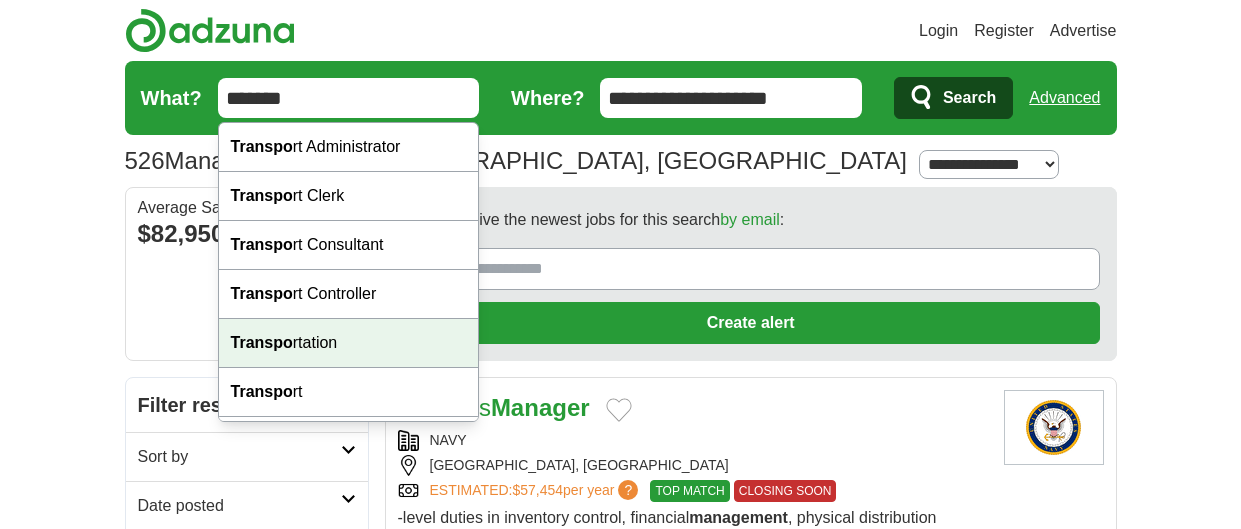 click on "Transpo rtation" at bounding box center [349, 343] 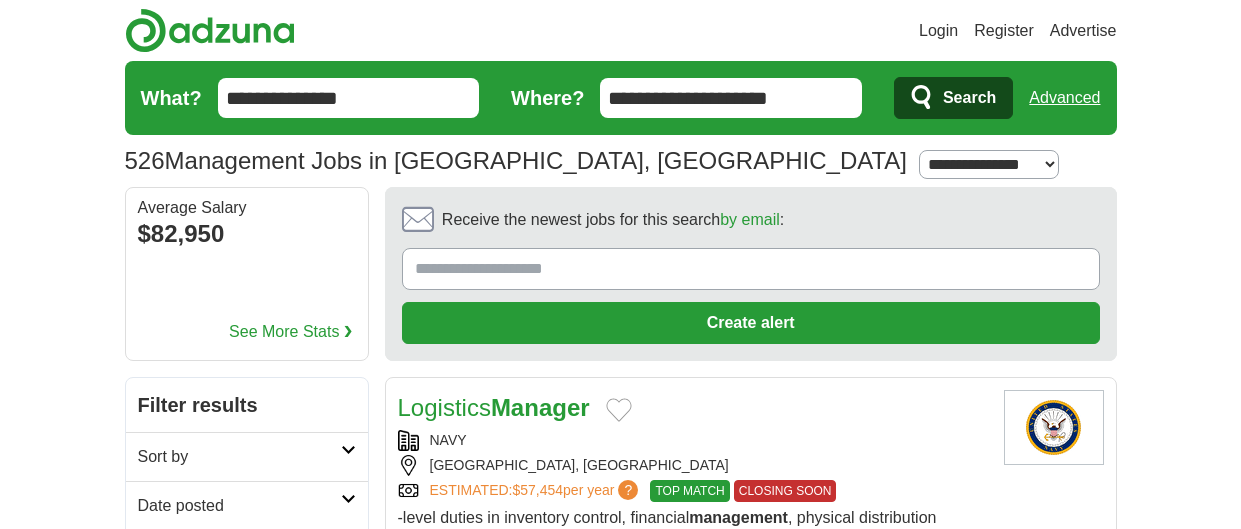 click on "**********" at bounding box center (731, 98) 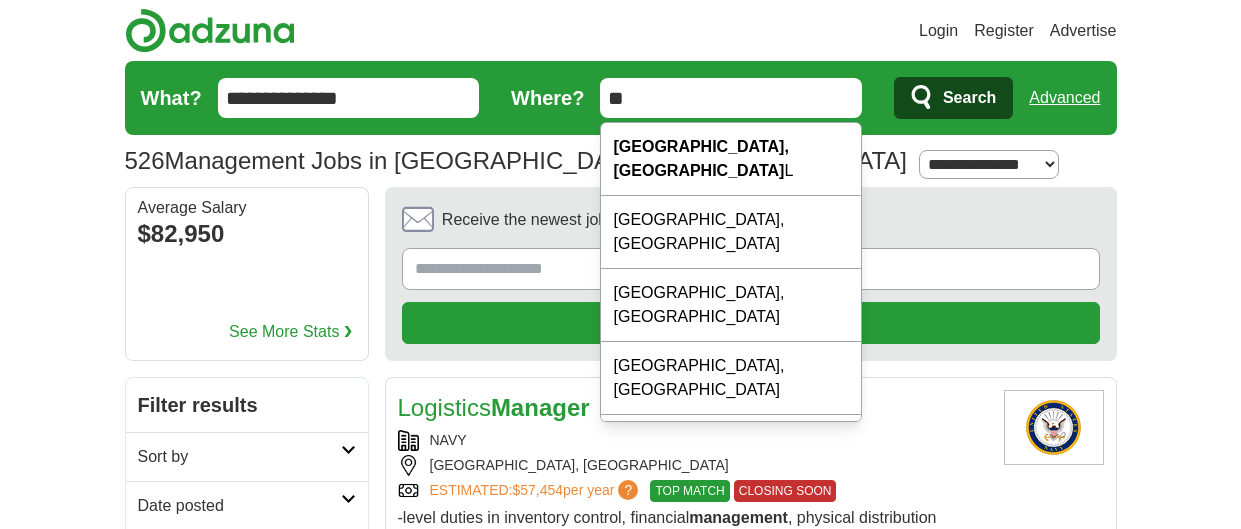 type on "*" 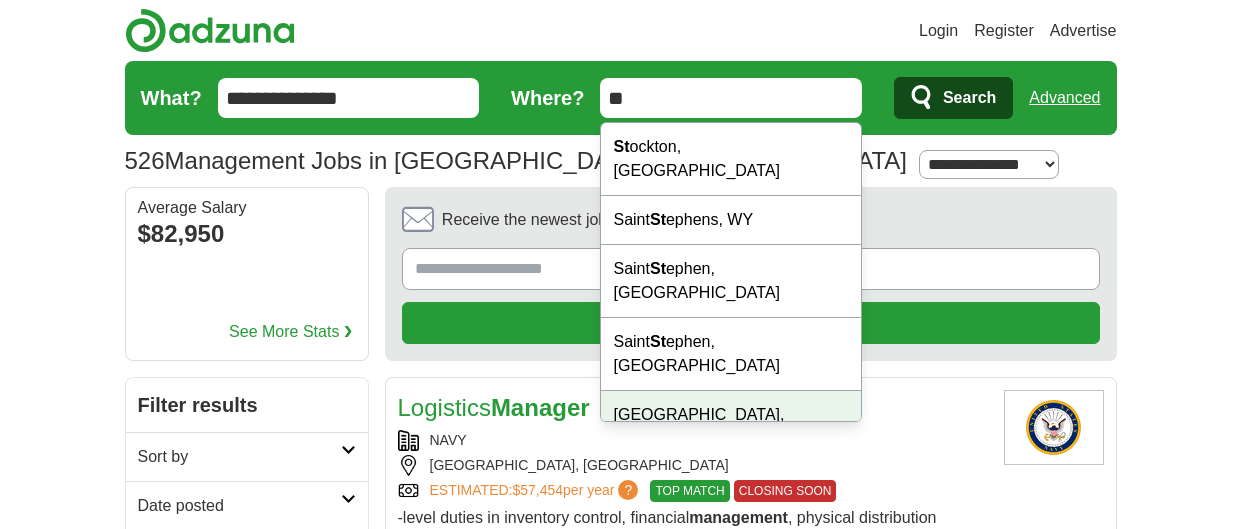 click on "Saint Louis, MO" at bounding box center (731, 427) 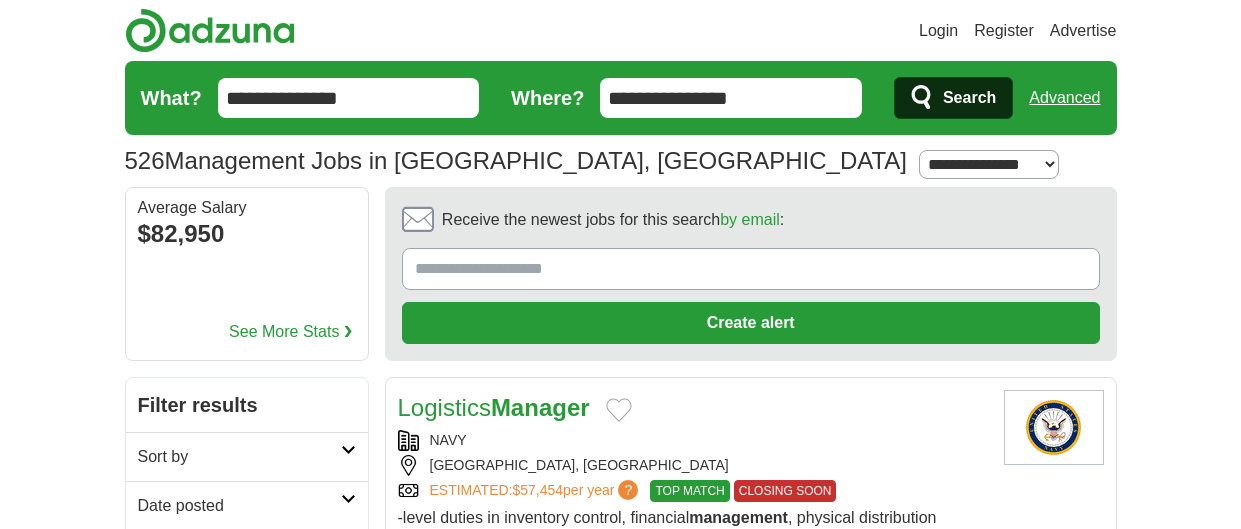 click on "Search" at bounding box center [969, 98] 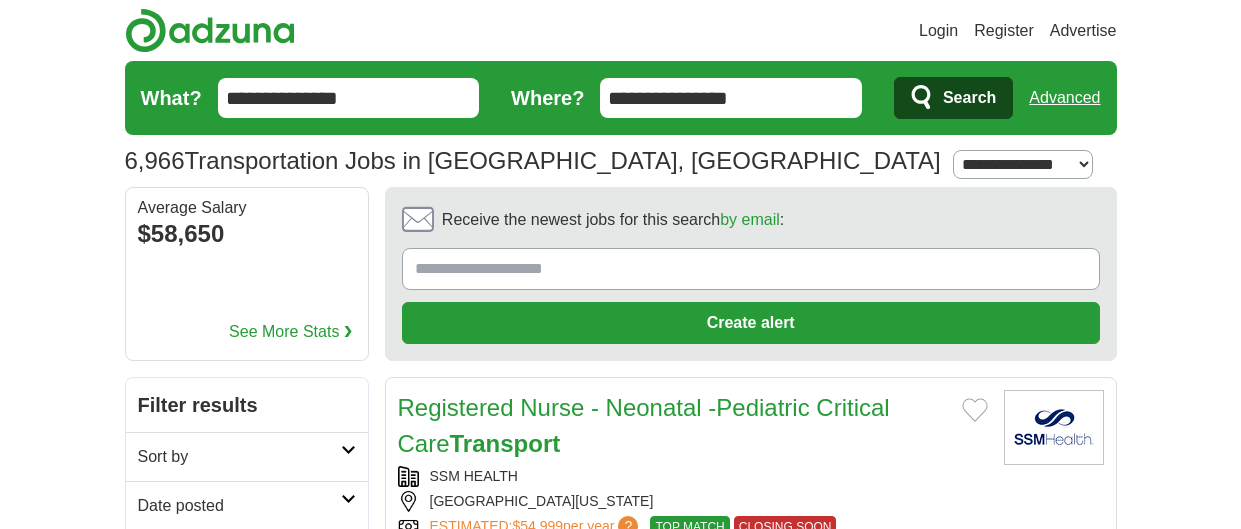 scroll, scrollTop: 0, scrollLeft: 0, axis: both 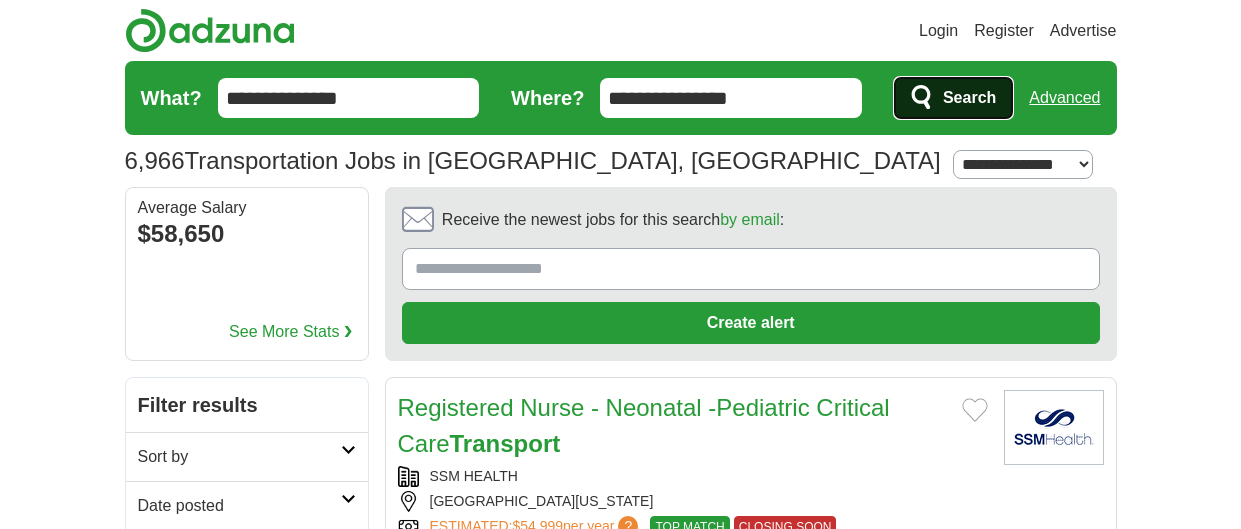 click on "Search" at bounding box center [953, 98] 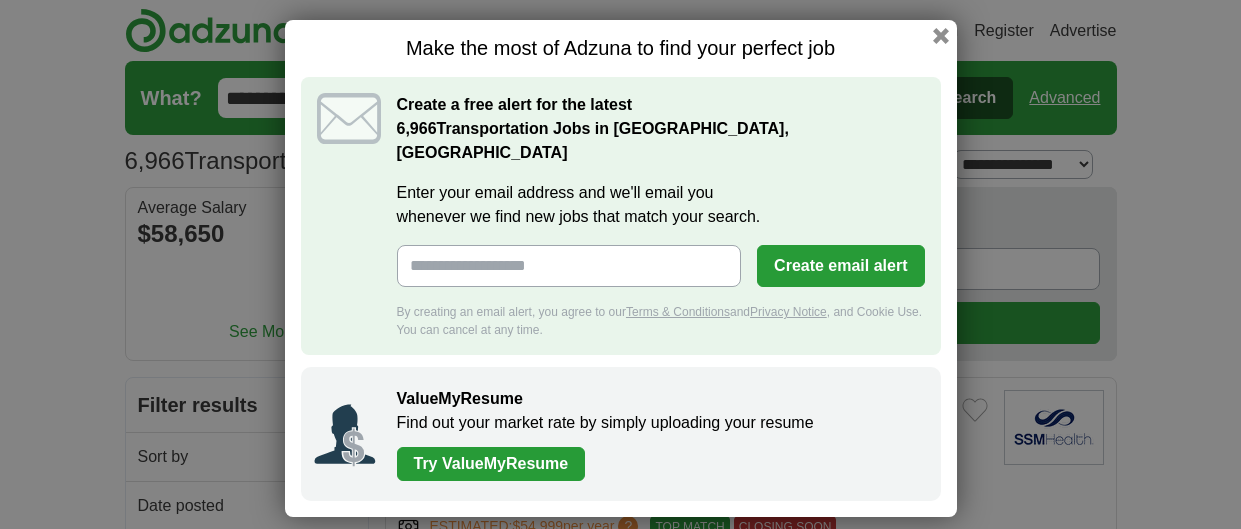 scroll, scrollTop: 0, scrollLeft: 0, axis: both 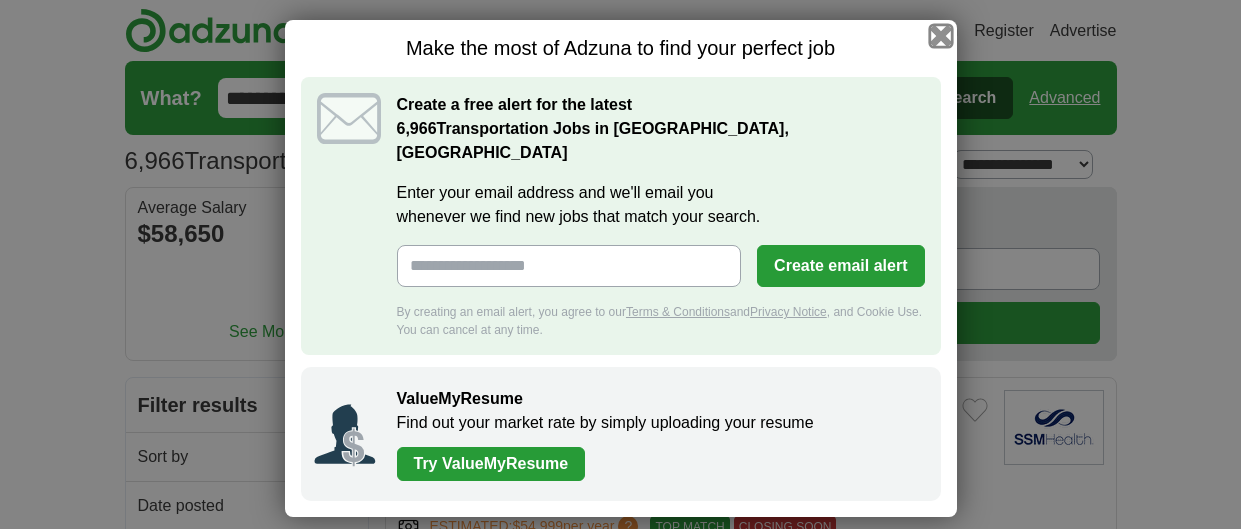 click at bounding box center (940, 36) 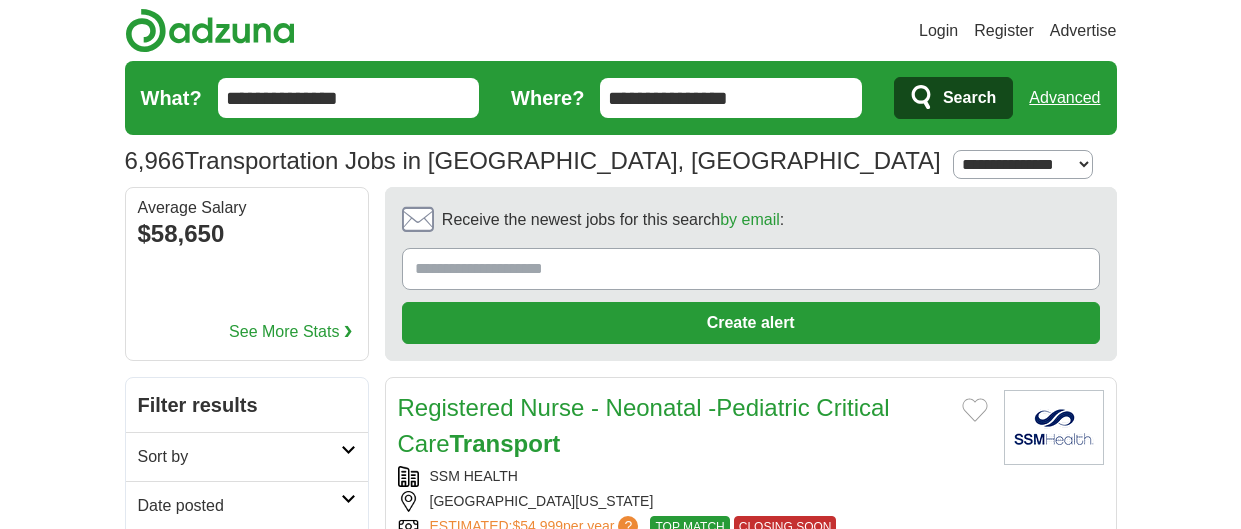 click on "**********" at bounding box center [1023, 165] 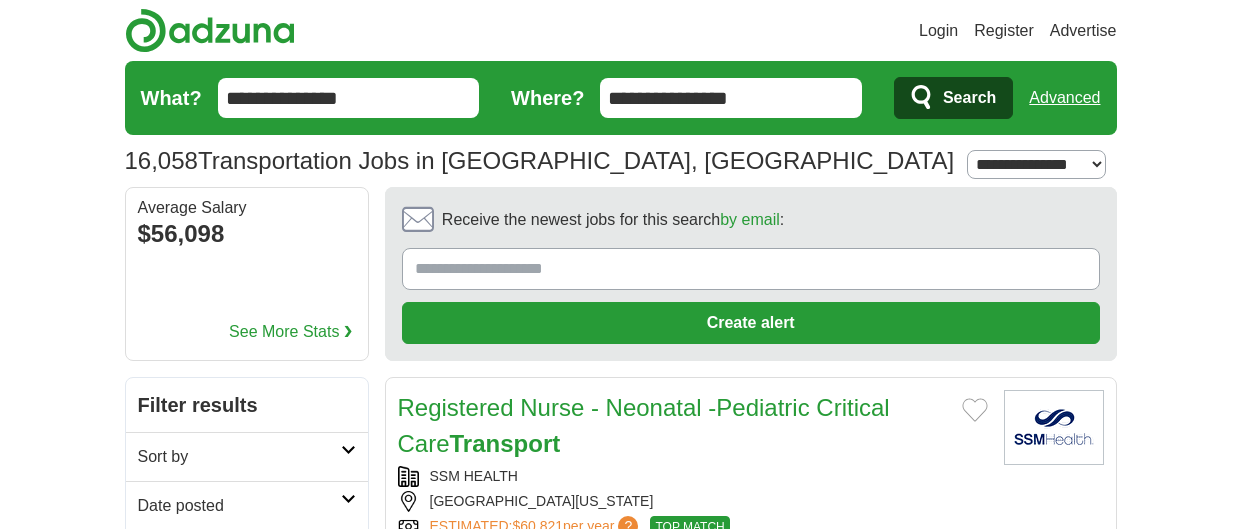 scroll, scrollTop: 0, scrollLeft: 0, axis: both 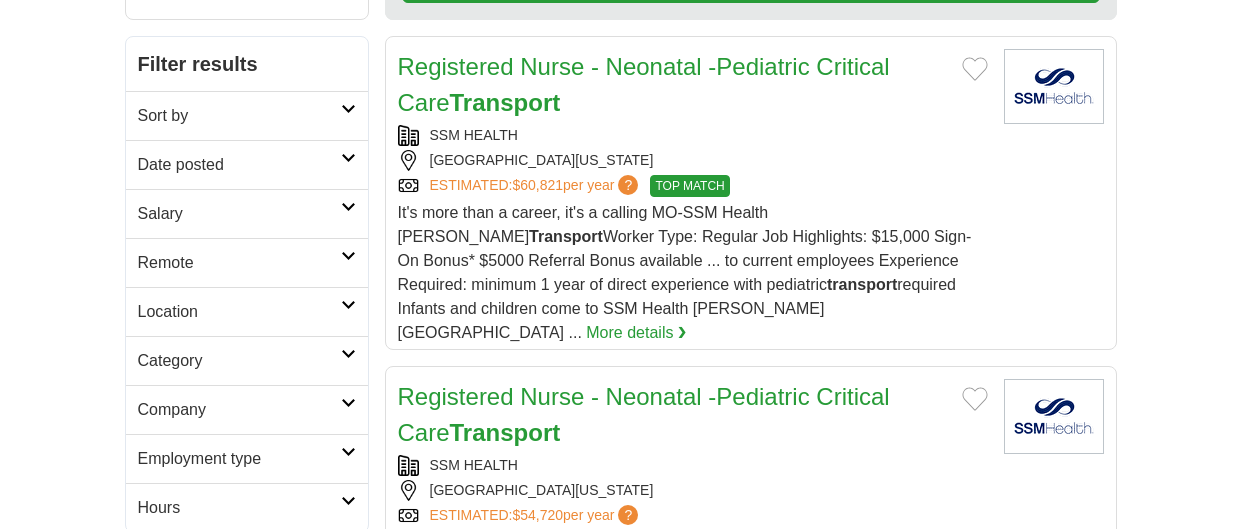 click on "Employment type" at bounding box center [247, 458] 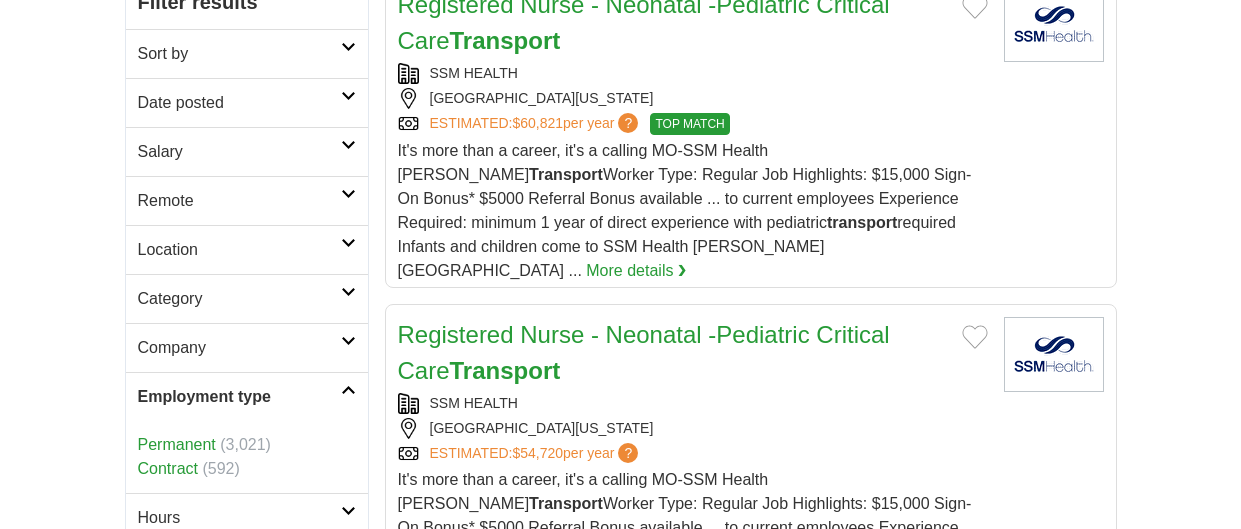 scroll, scrollTop: 417, scrollLeft: 0, axis: vertical 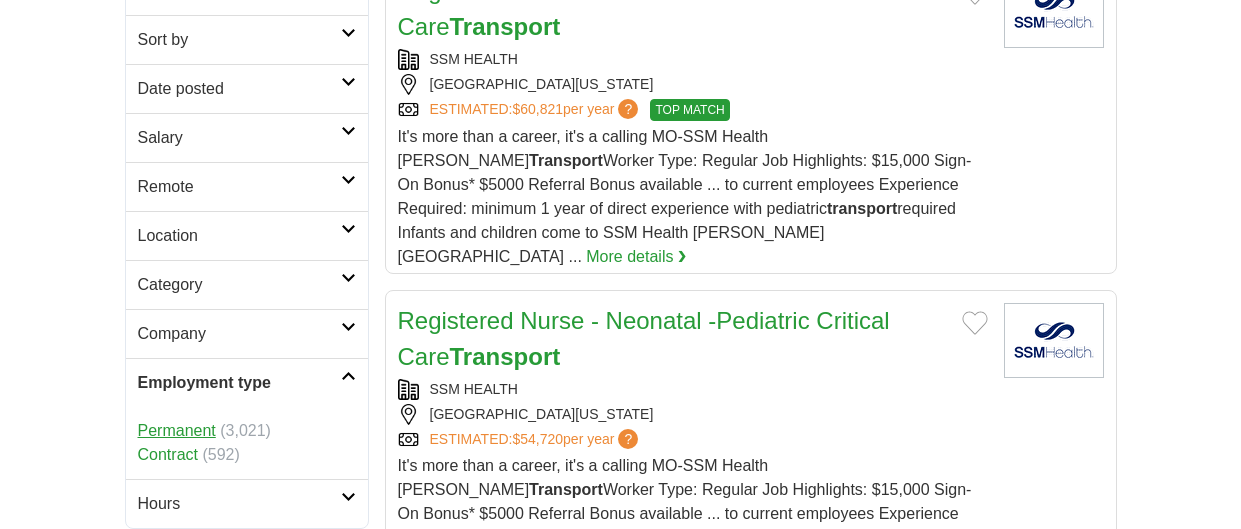 click on "Permanent" at bounding box center (177, 430) 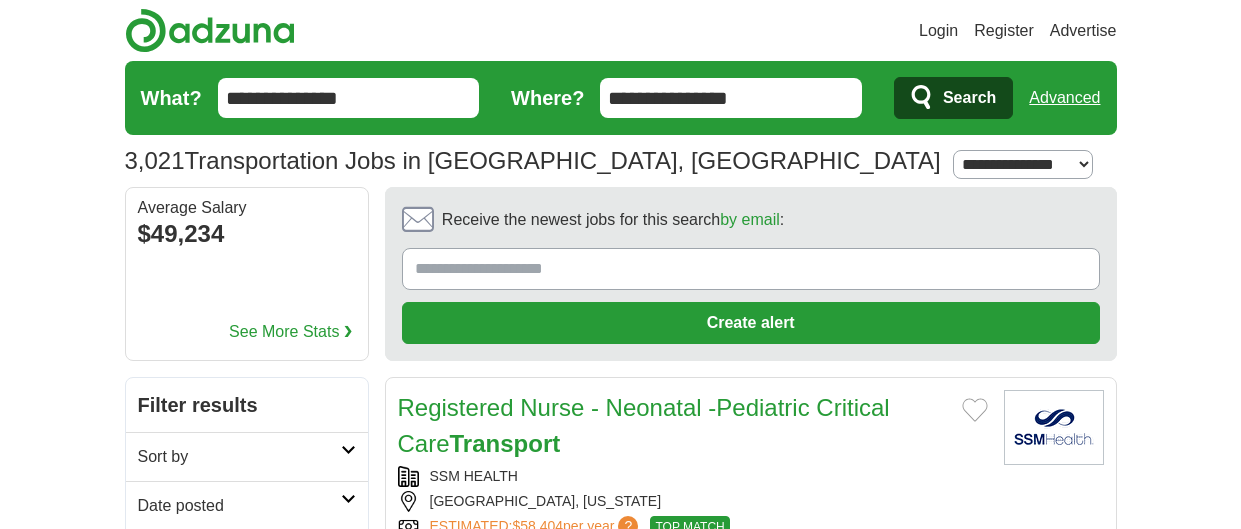 scroll, scrollTop: 0, scrollLeft: 0, axis: both 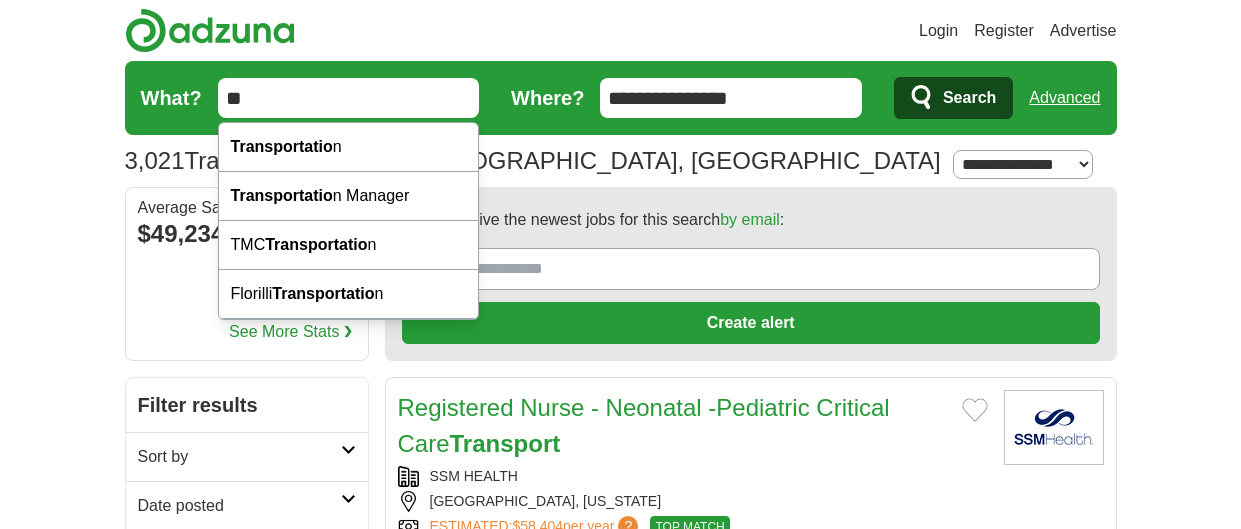 type on "*" 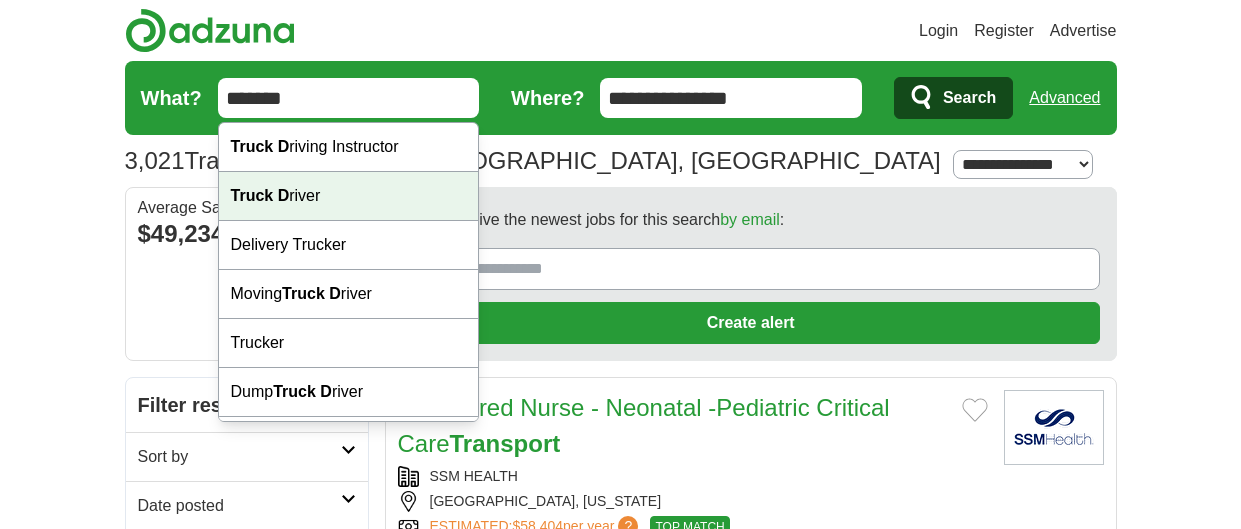 click on "Truck D river" at bounding box center [349, 196] 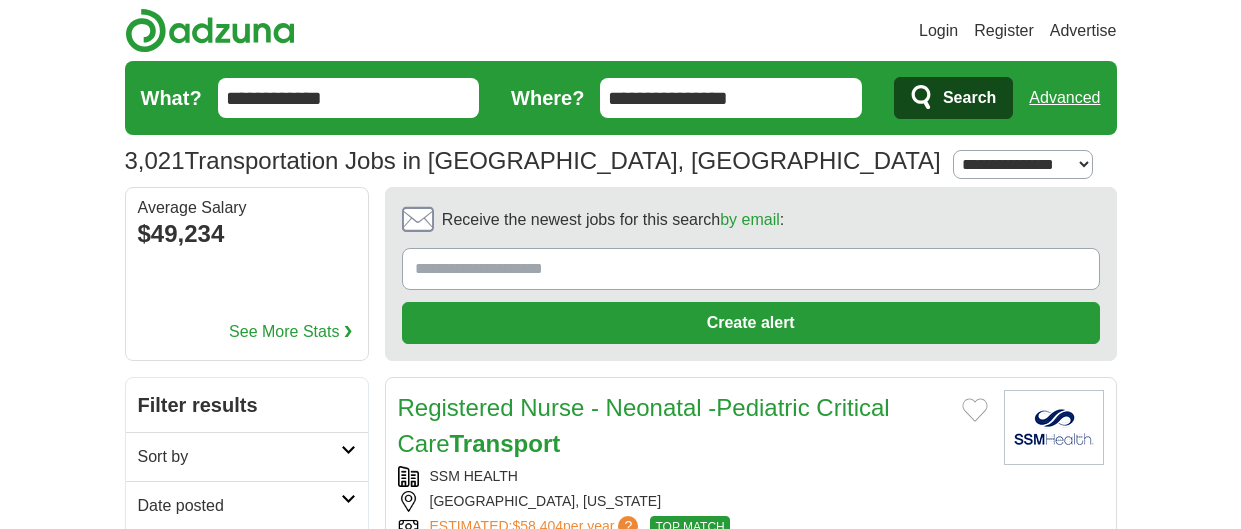 click on "3,021
Transportation Jobs in Saint Louis, MO
Salary
Salary
Select a salary range
Salary from
from $10,000
from $20,000
from $40,000
from $60,000
from $80,000
from $100,000
per year
Remote
Remote
Remote jobs
Location" at bounding box center (621, 124) 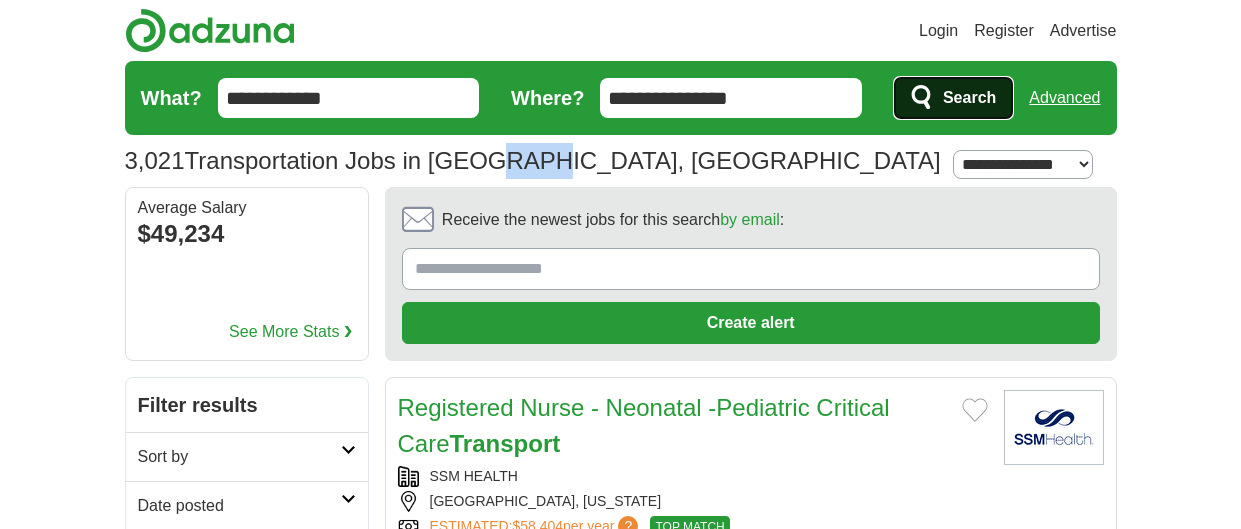 click on "Search" at bounding box center (969, 98) 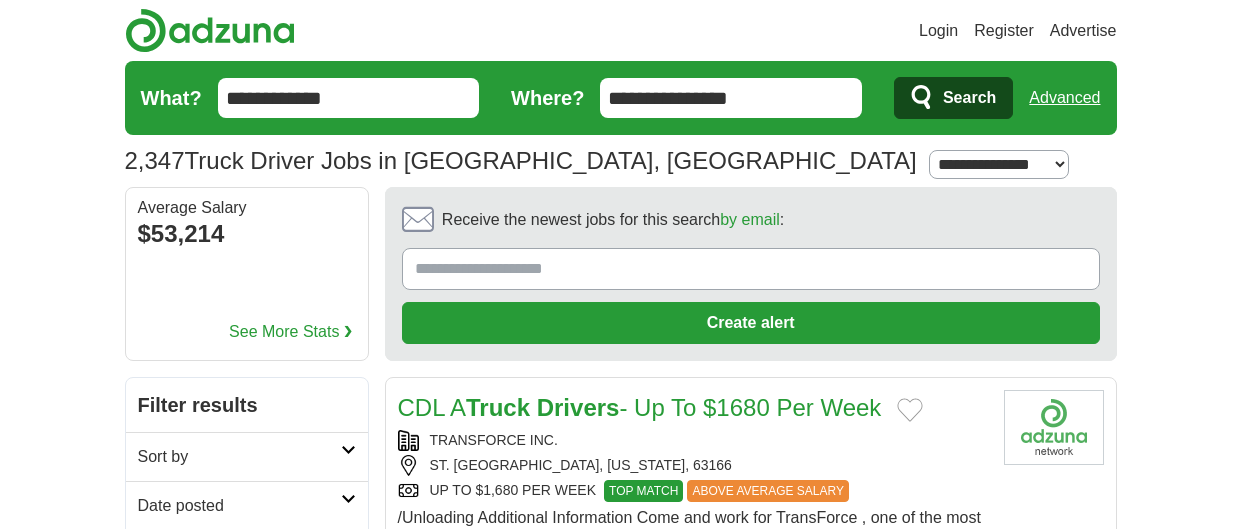 scroll, scrollTop: 0, scrollLeft: 0, axis: both 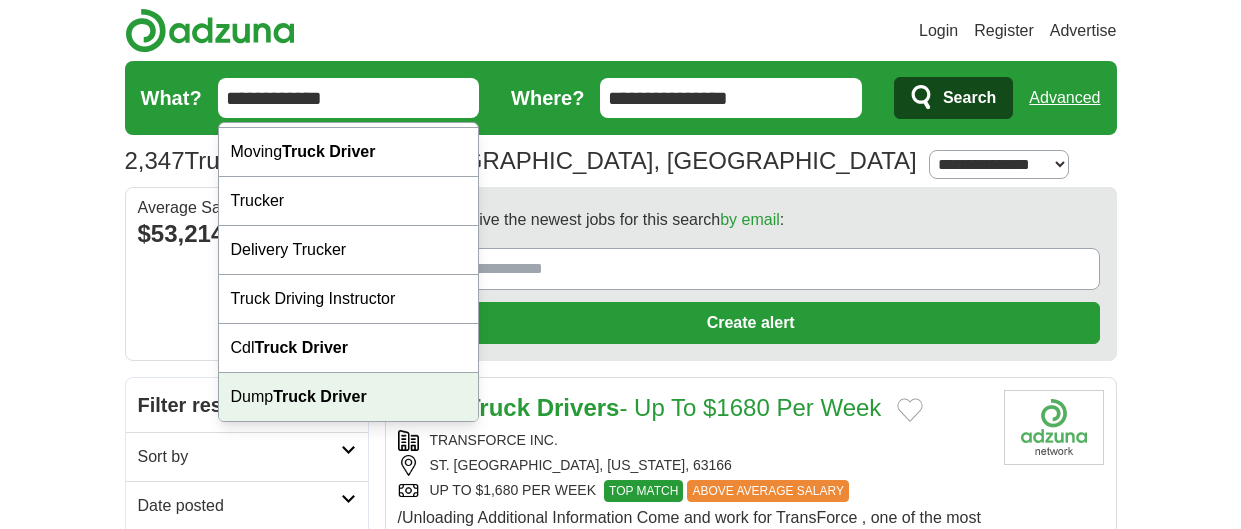 click on "Truck Driver" at bounding box center [319, 396] 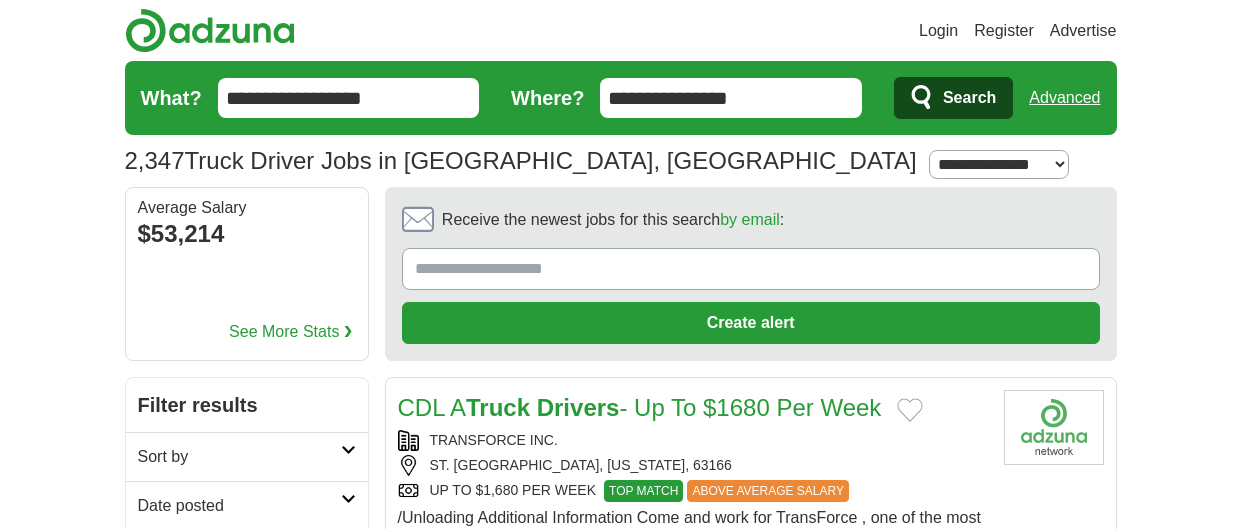 click on "**********" at bounding box center (999, 165) 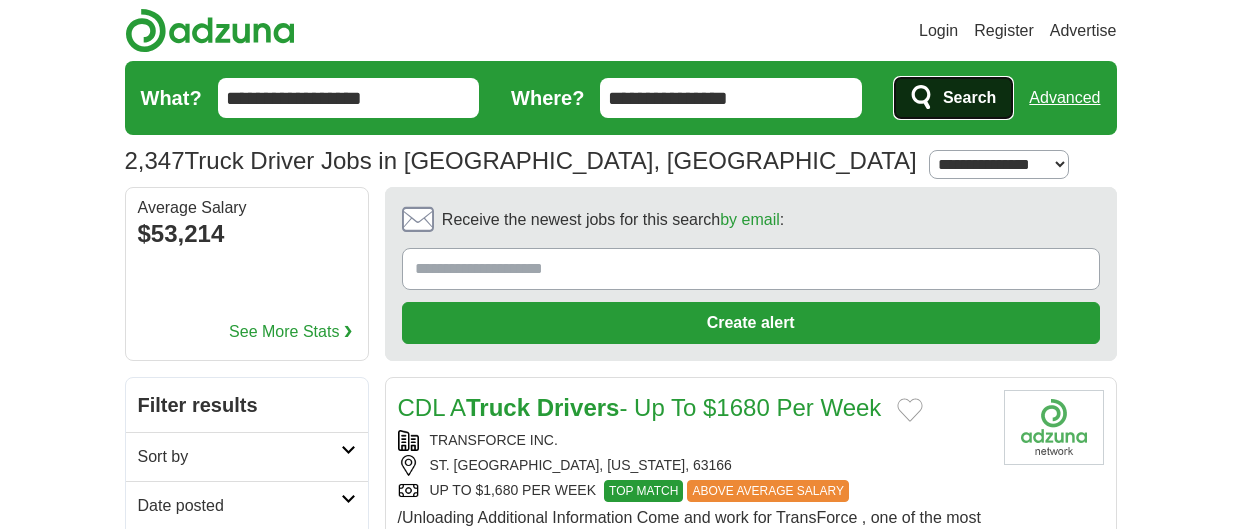 click on "Search" at bounding box center [953, 98] 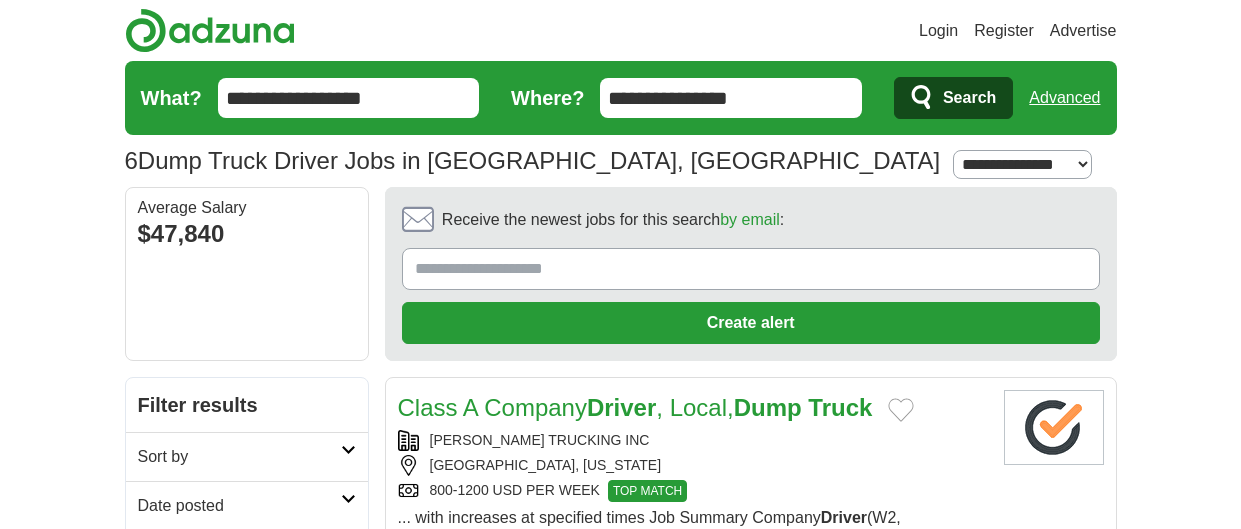scroll, scrollTop: 0, scrollLeft: 0, axis: both 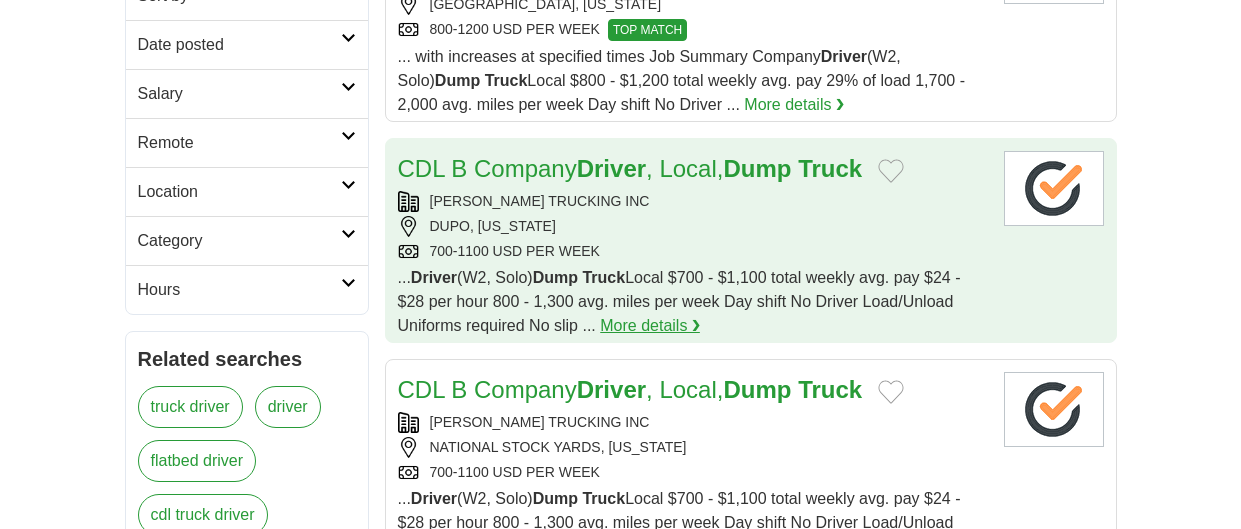 click on "More details ❯" at bounding box center [650, 326] 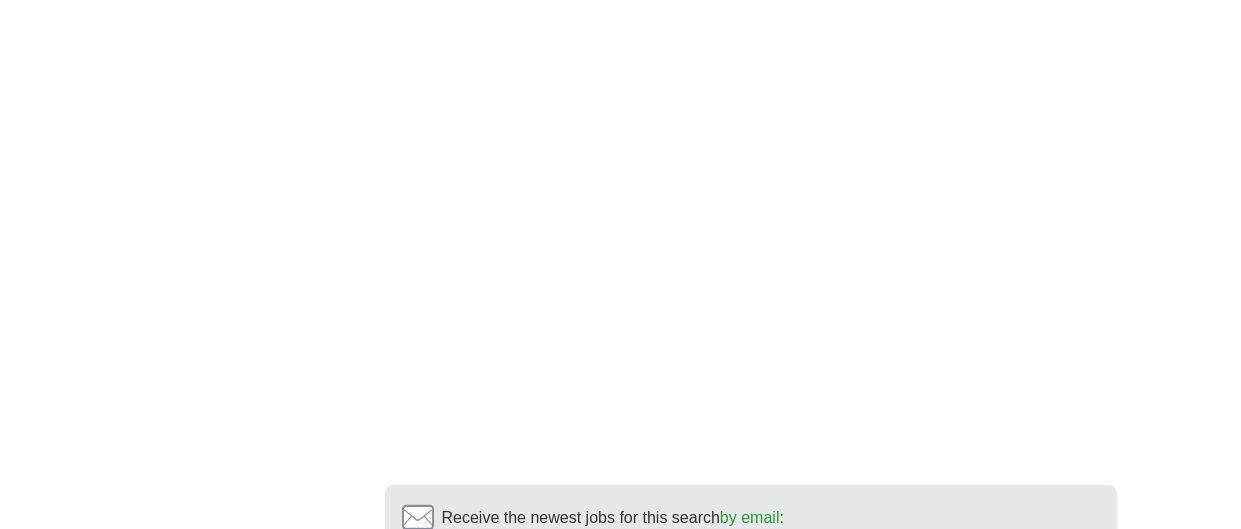 scroll, scrollTop: 2378, scrollLeft: 0, axis: vertical 